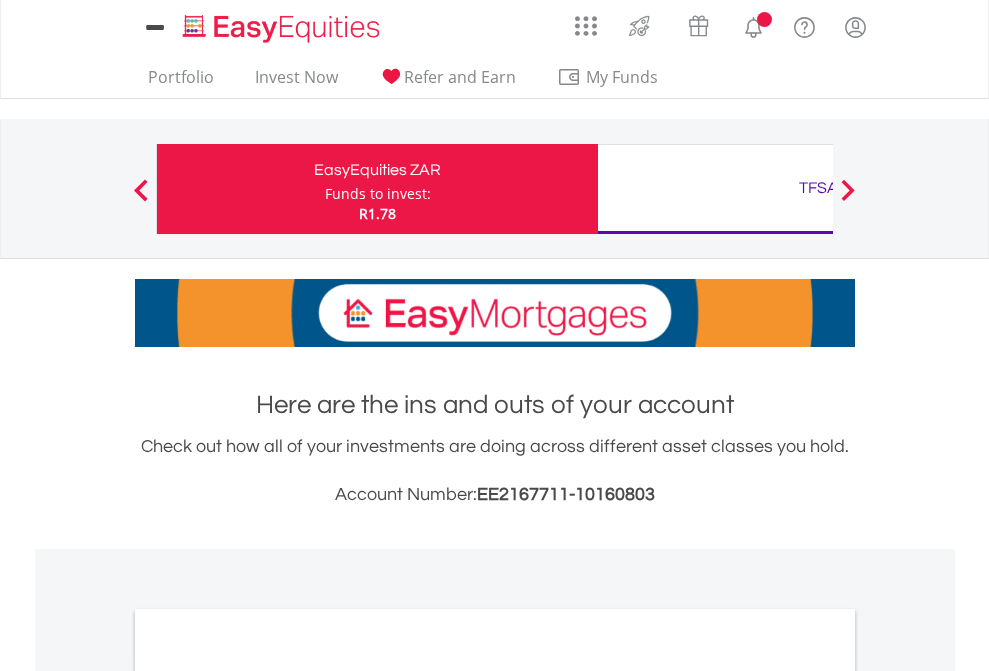 scroll, scrollTop: 0, scrollLeft: 0, axis: both 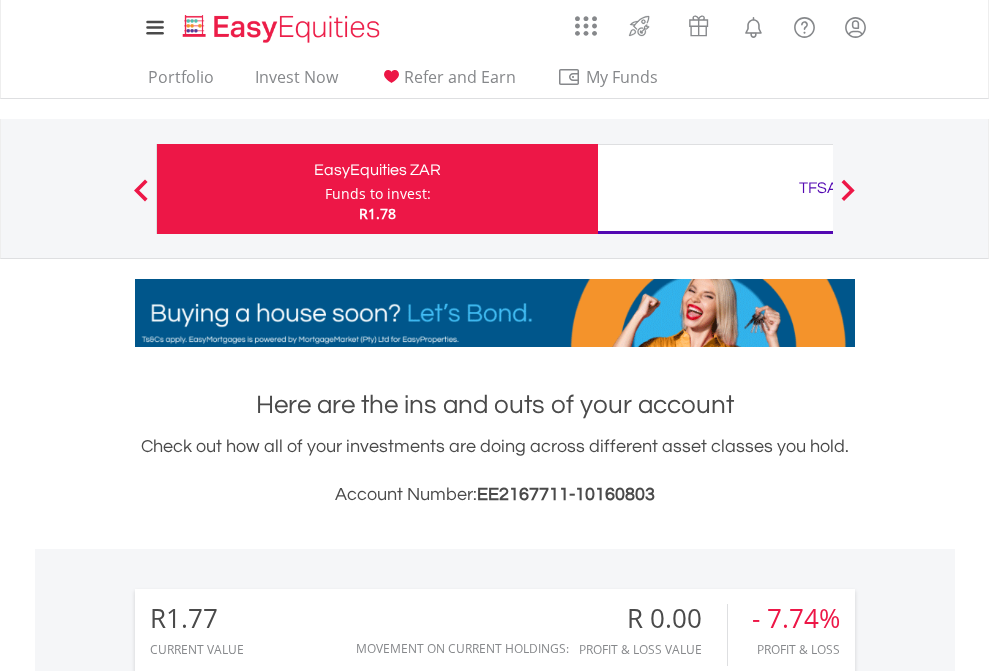 click on "Funds to invest:" at bounding box center (378, 194) 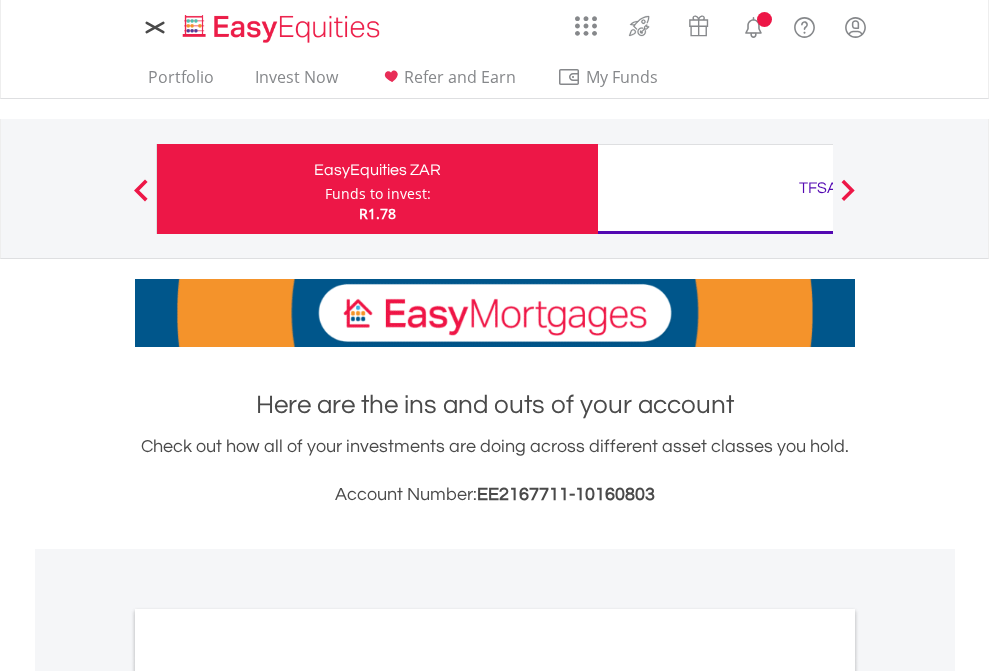 scroll, scrollTop: 0, scrollLeft: 0, axis: both 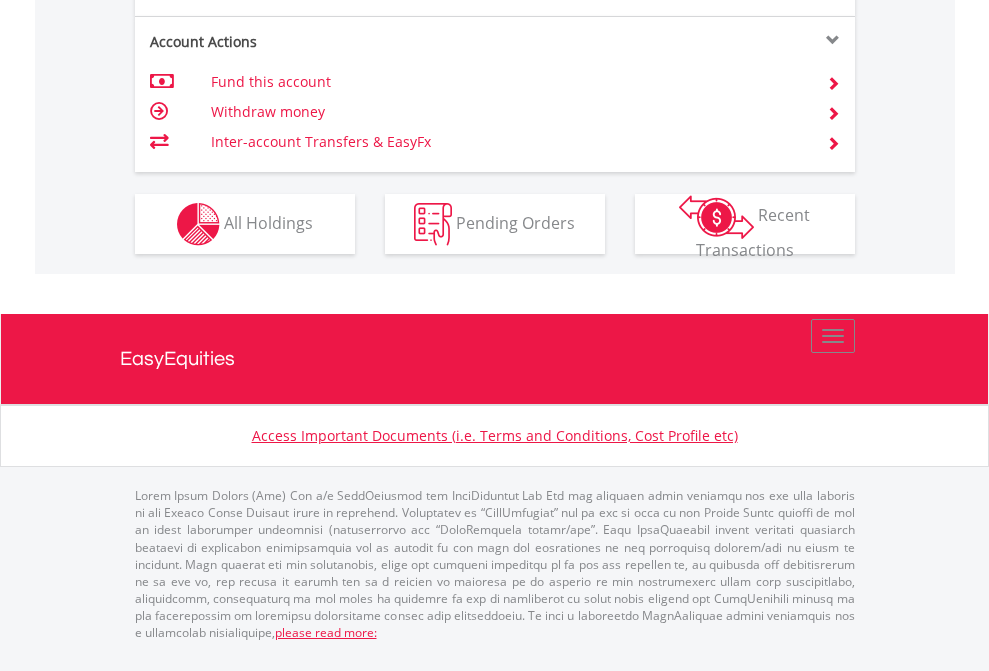 click on "Investment types" at bounding box center [706, -337] 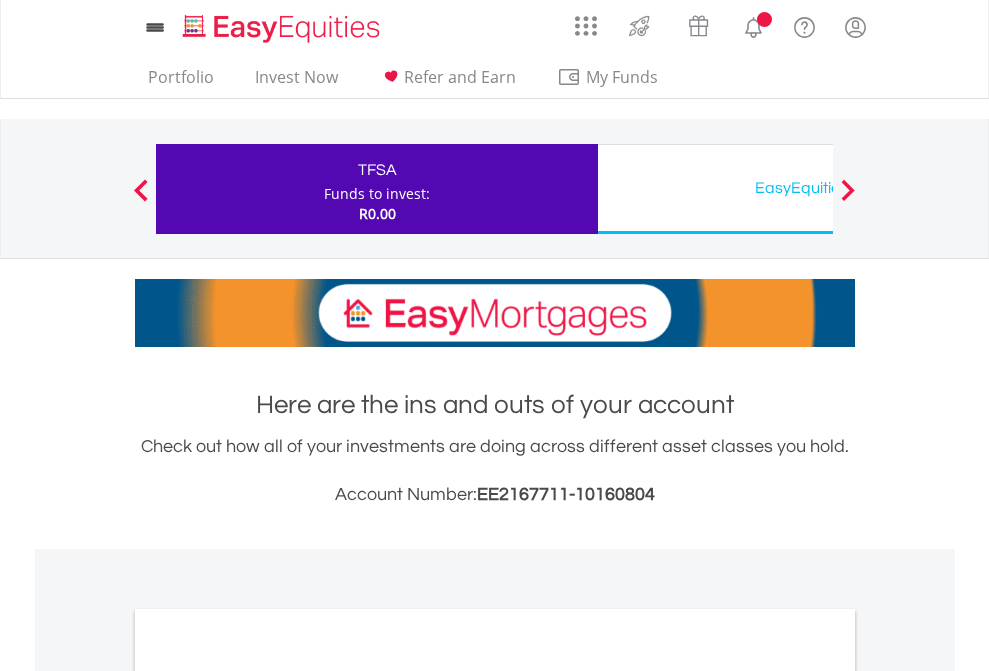 scroll, scrollTop: 0, scrollLeft: 0, axis: both 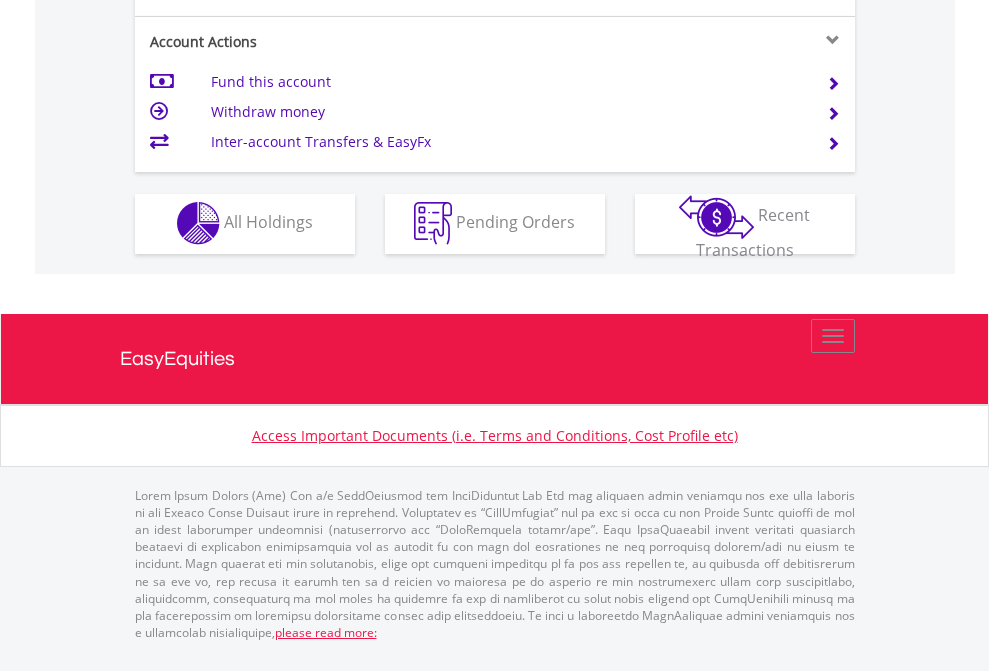 click on "Investment types" at bounding box center (706, -353) 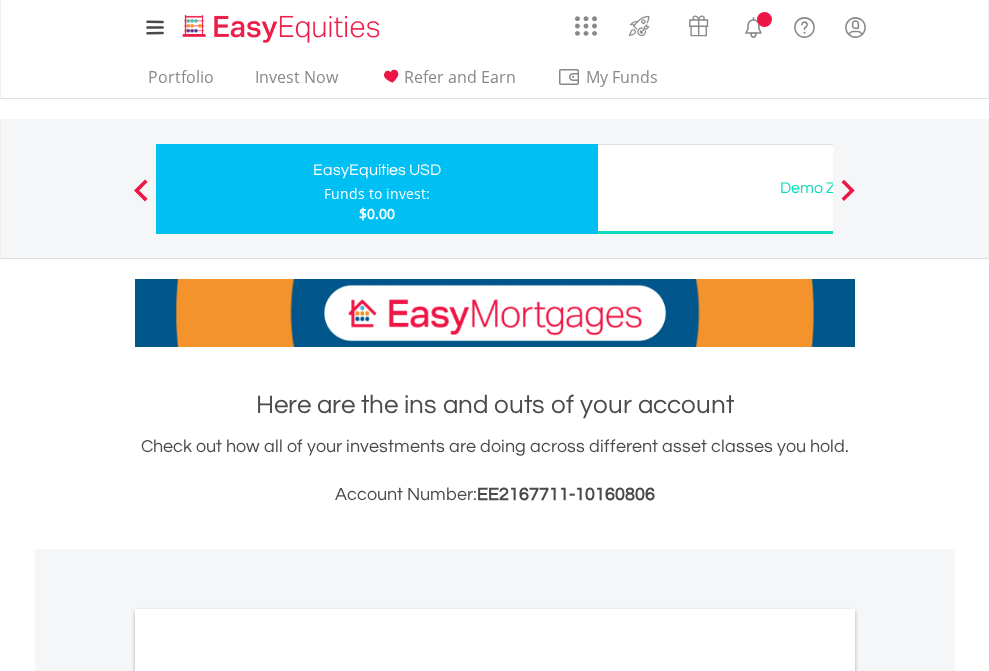 scroll, scrollTop: 0, scrollLeft: 0, axis: both 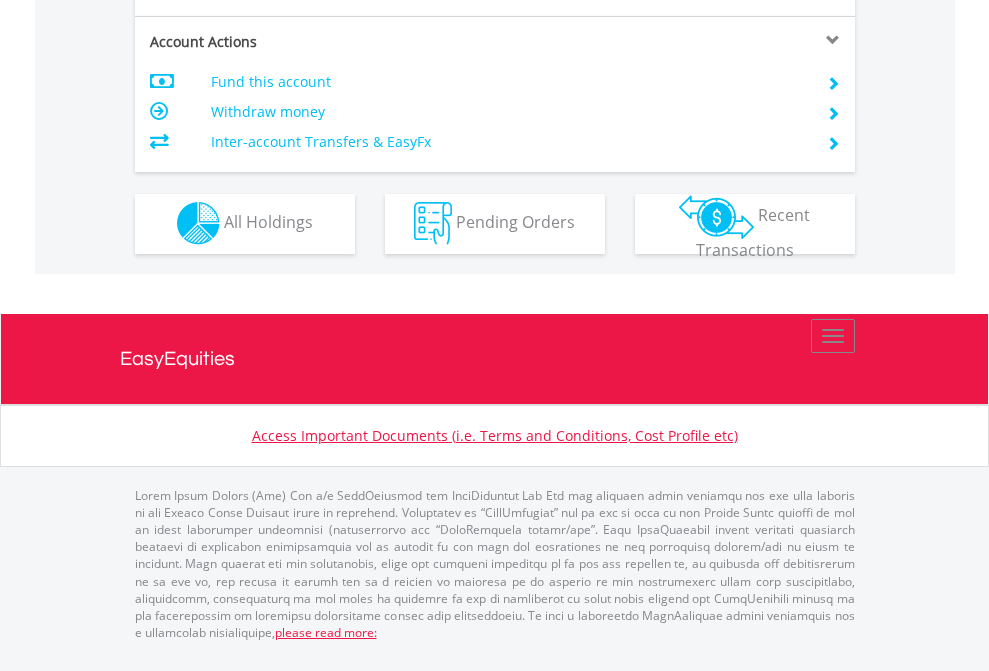 click on "Investment types" at bounding box center [706, -353] 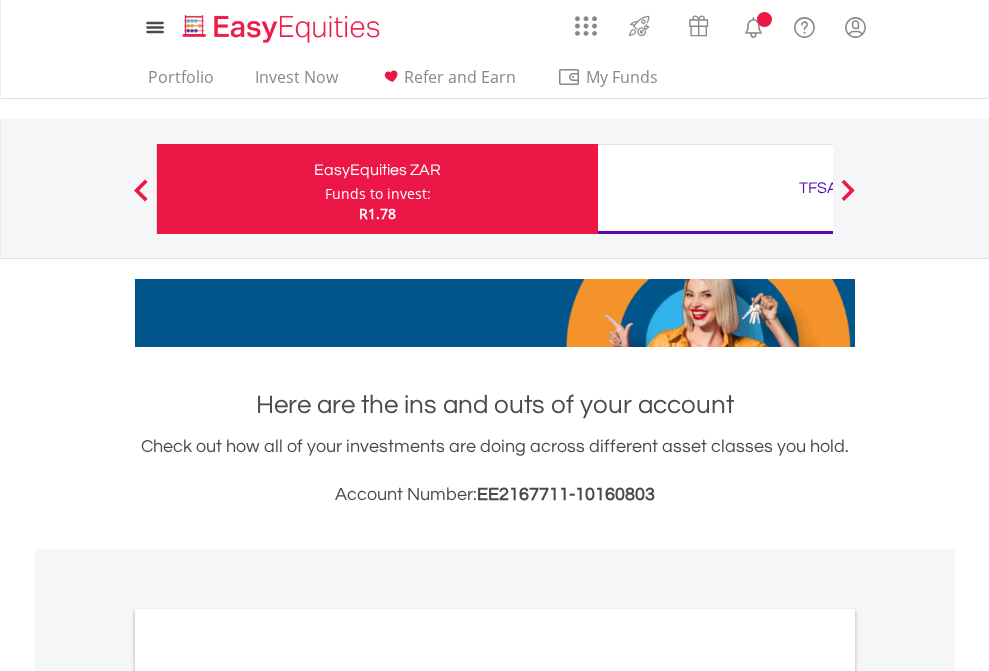 click on "All Holdings" at bounding box center [268, 1096] 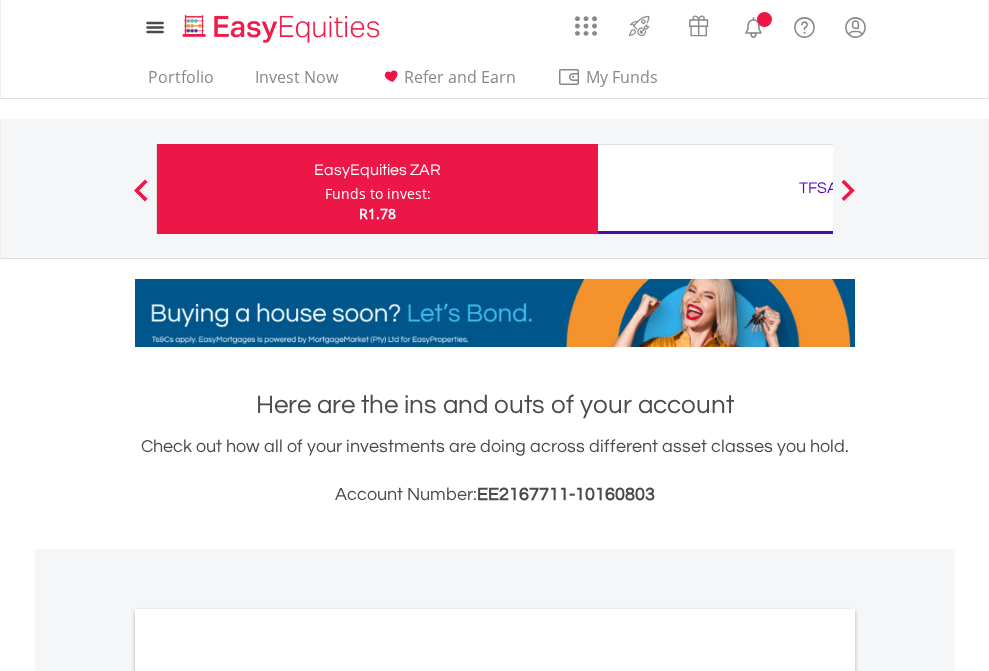 scroll, scrollTop: 1202, scrollLeft: 0, axis: vertical 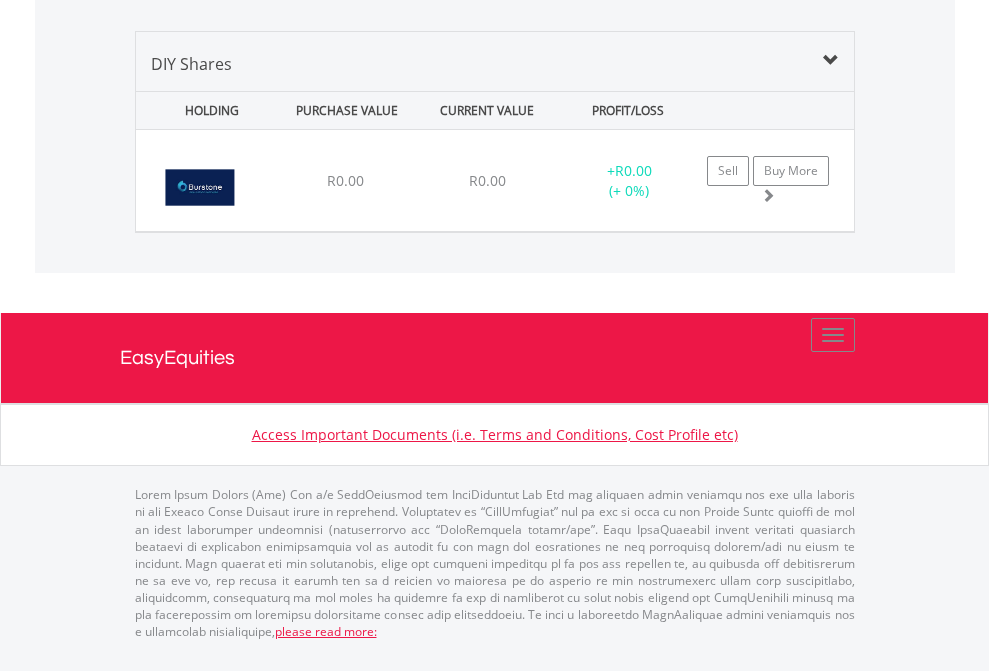 click on "TFSA" at bounding box center [818, -1339] 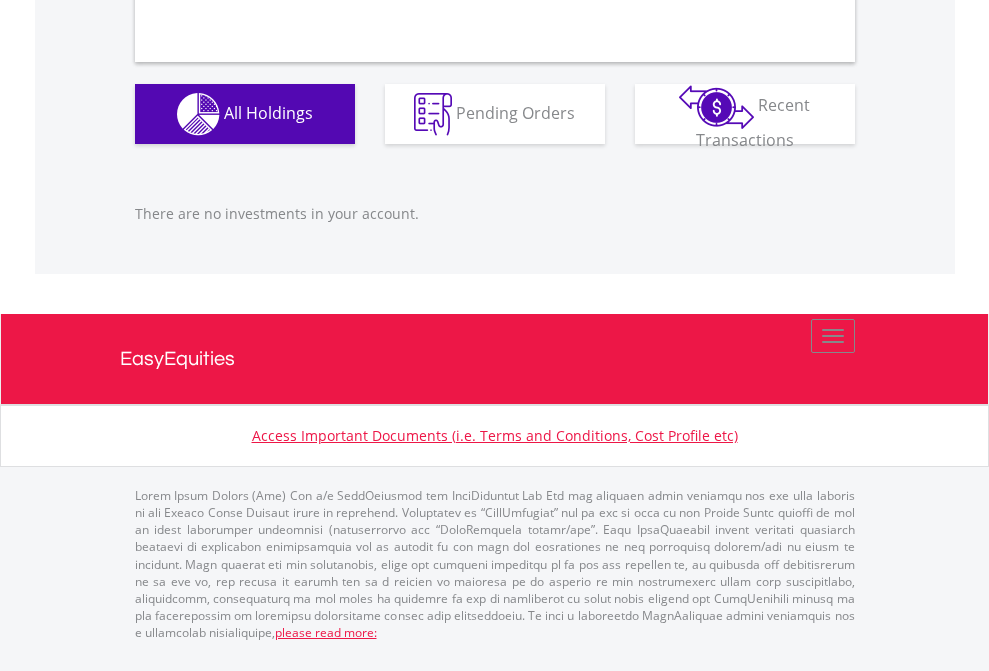 scroll, scrollTop: 1980, scrollLeft: 0, axis: vertical 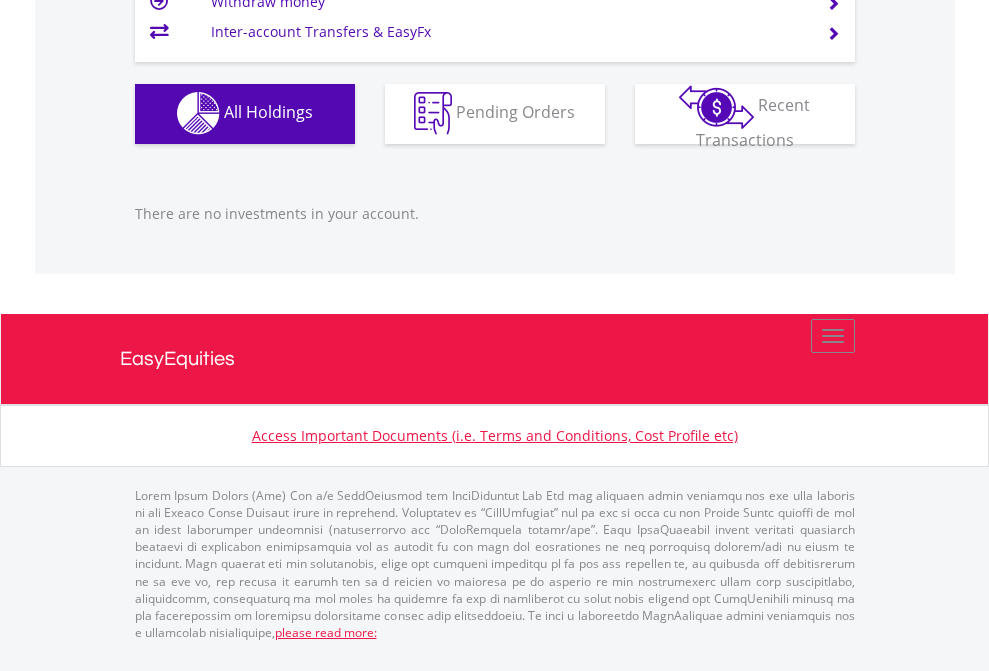 click on "EasyEquities USD" at bounding box center (818, -1142) 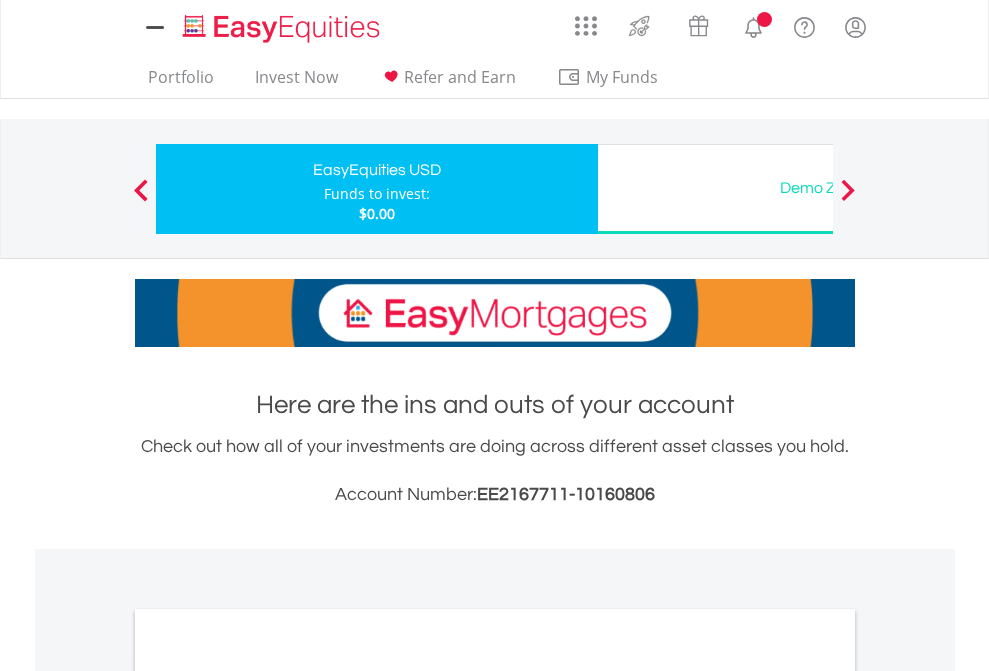 scroll, scrollTop: 0, scrollLeft: 0, axis: both 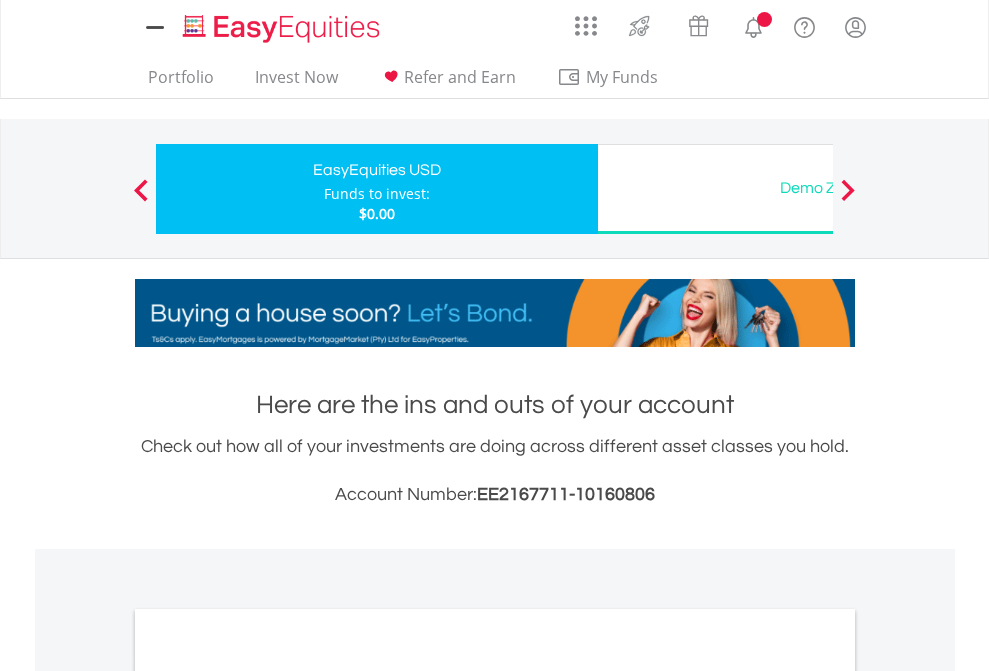 click on "All Holdings" at bounding box center (268, 1096) 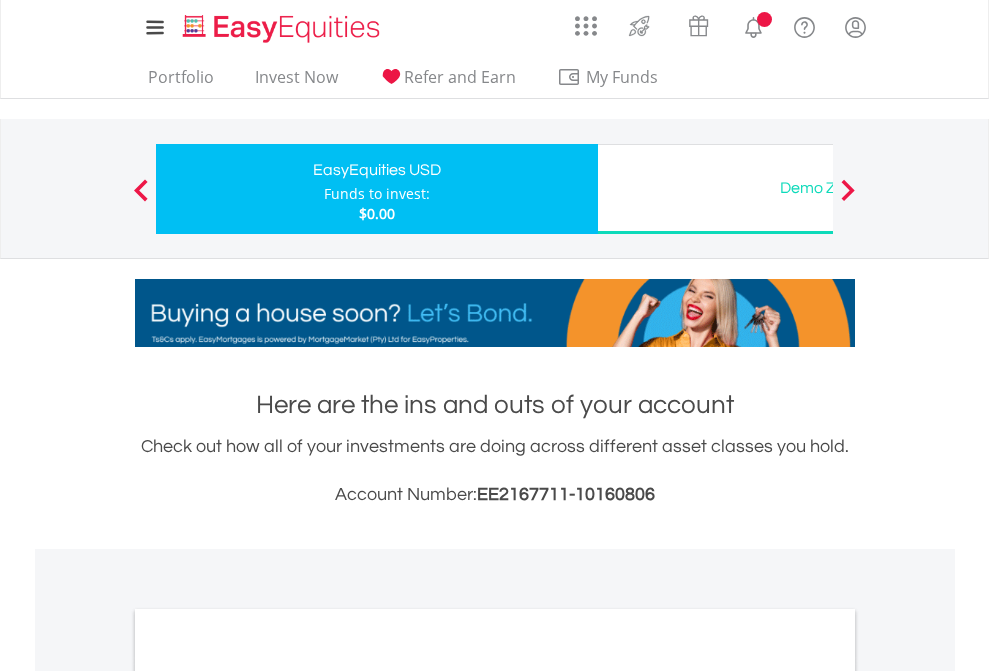 scroll, scrollTop: 1202, scrollLeft: 0, axis: vertical 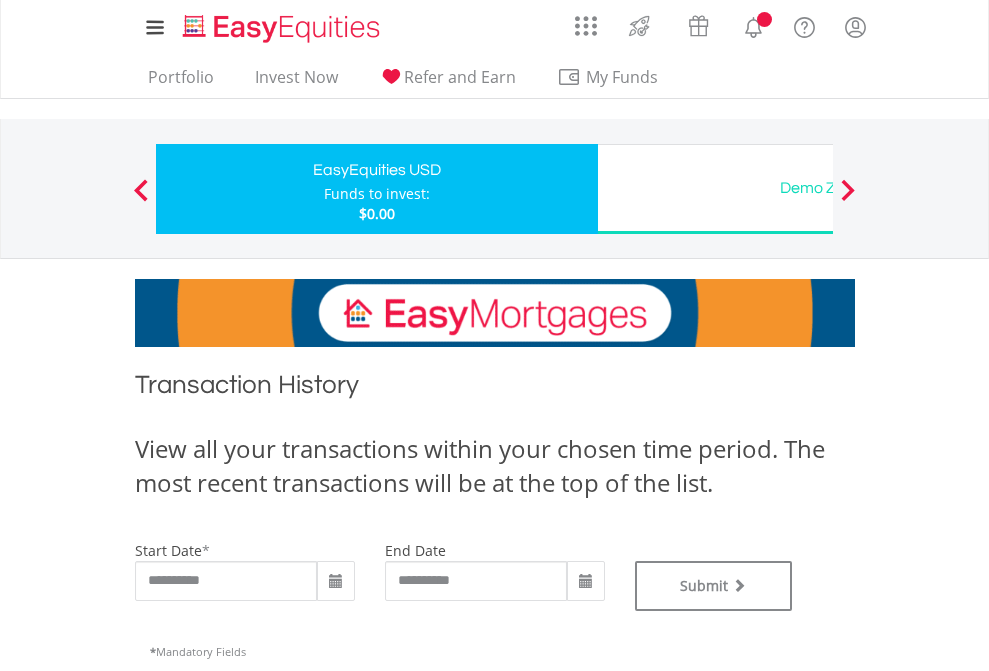 type on "**********" 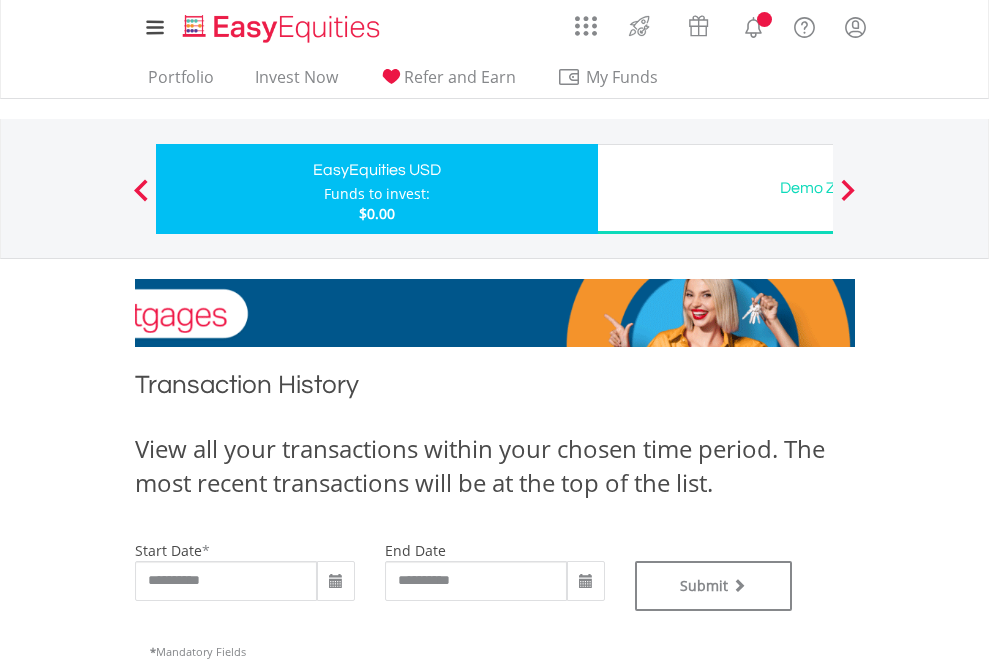type on "**********" 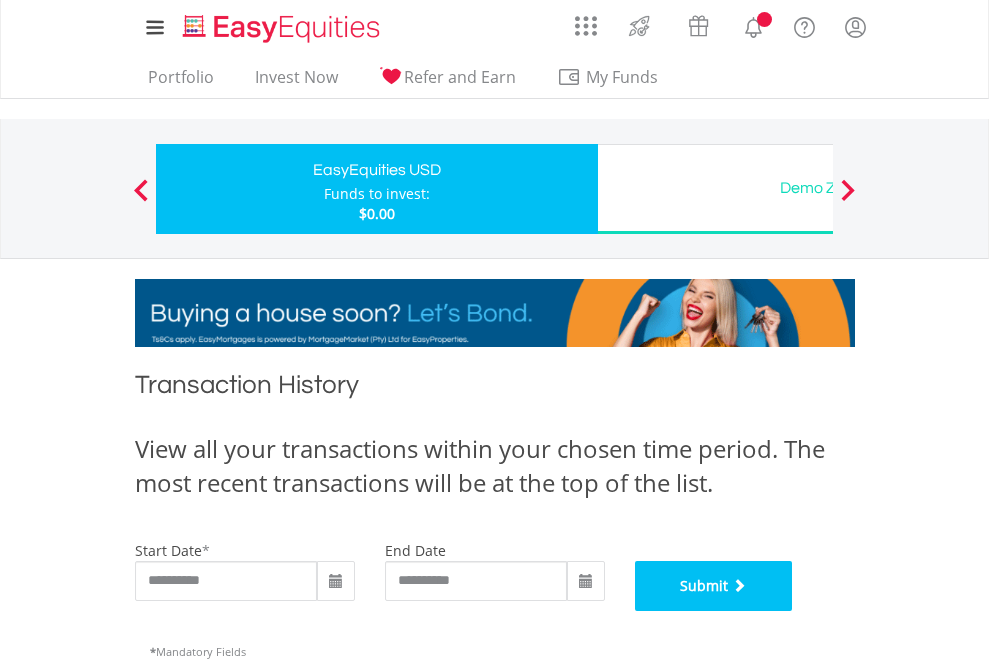 click on "Submit" at bounding box center [714, 586] 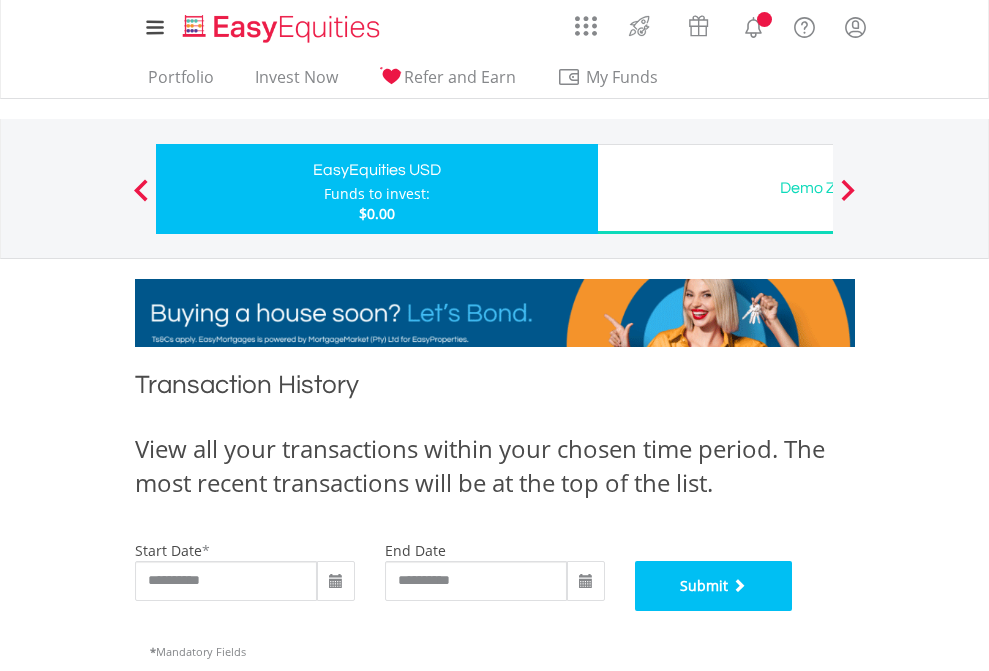 scroll, scrollTop: 811, scrollLeft: 0, axis: vertical 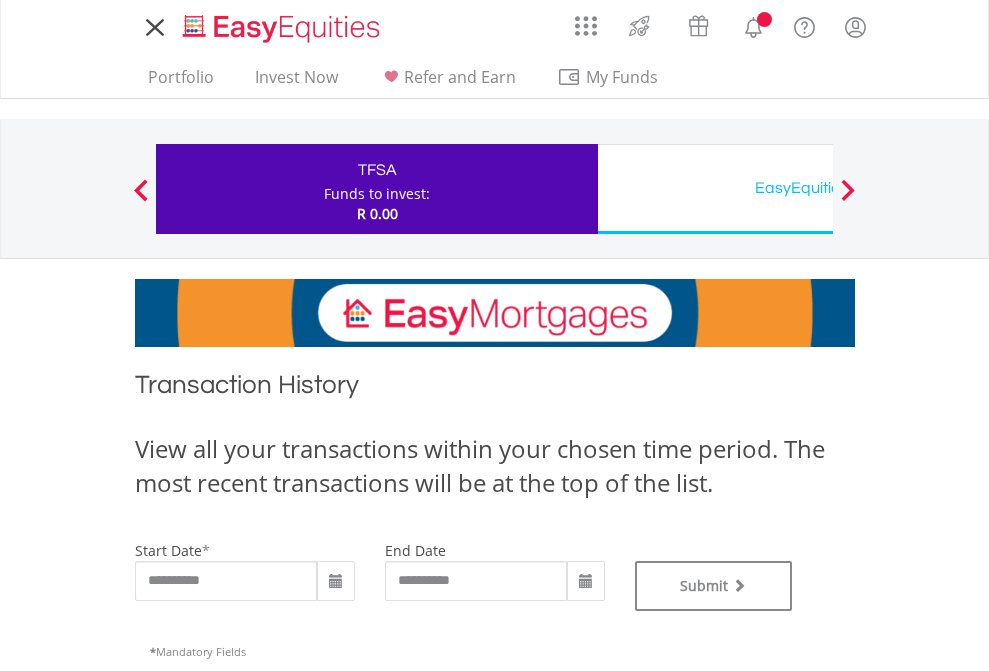 type on "**********" 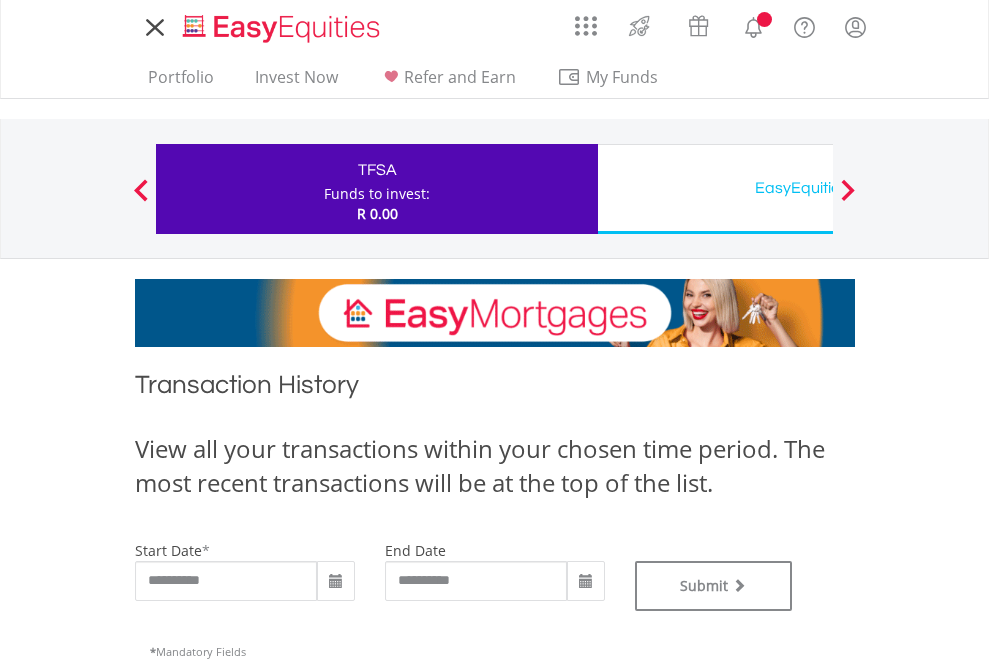scroll, scrollTop: 0, scrollLeft: 0, axis: both 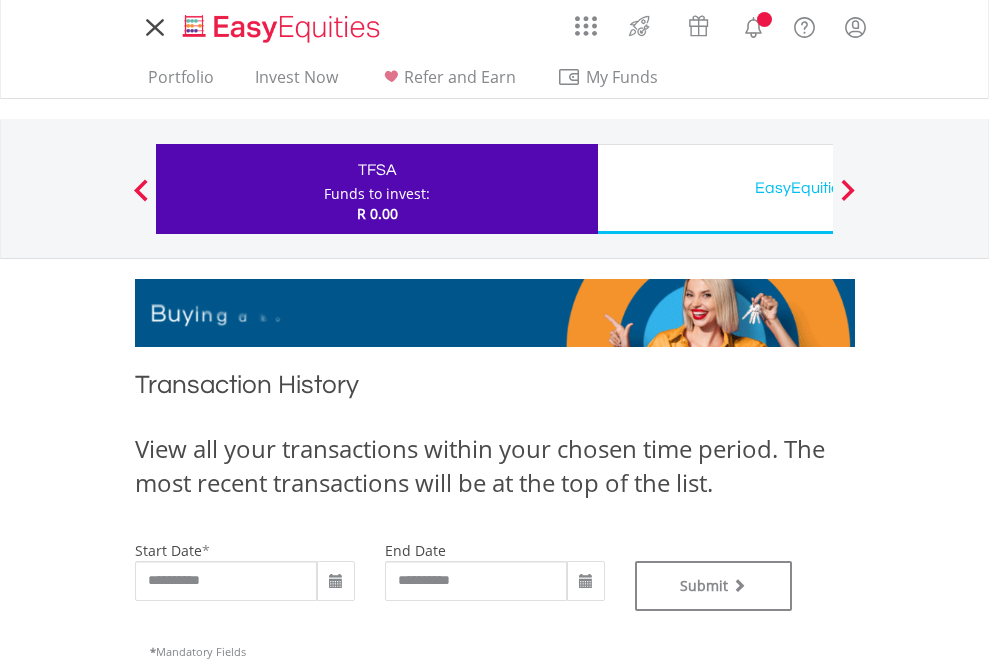 type on "**********" 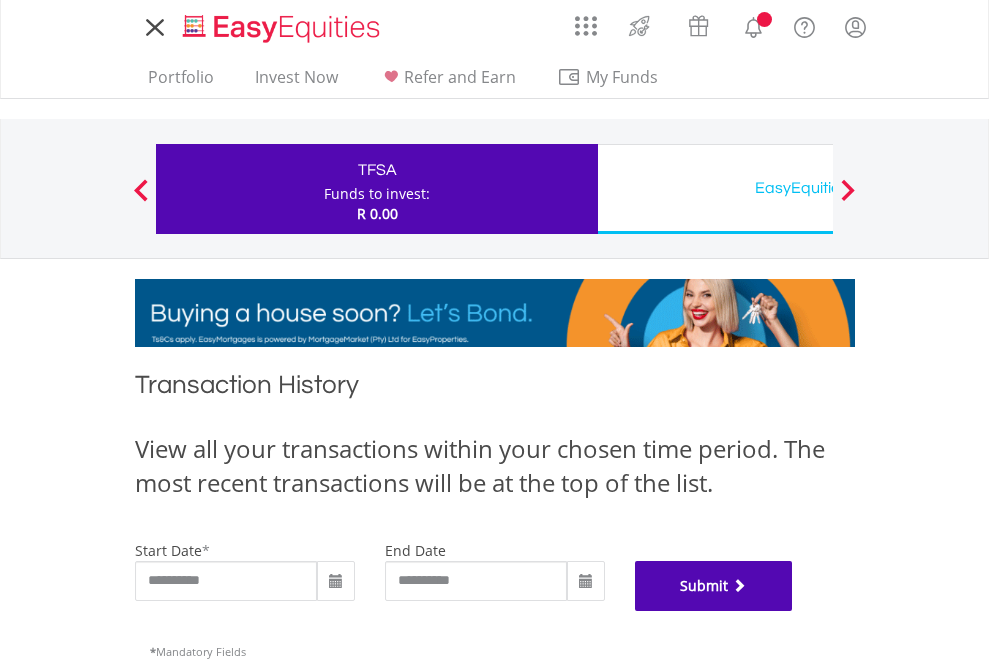 click on "Submit" at bounding box center [714, 586] 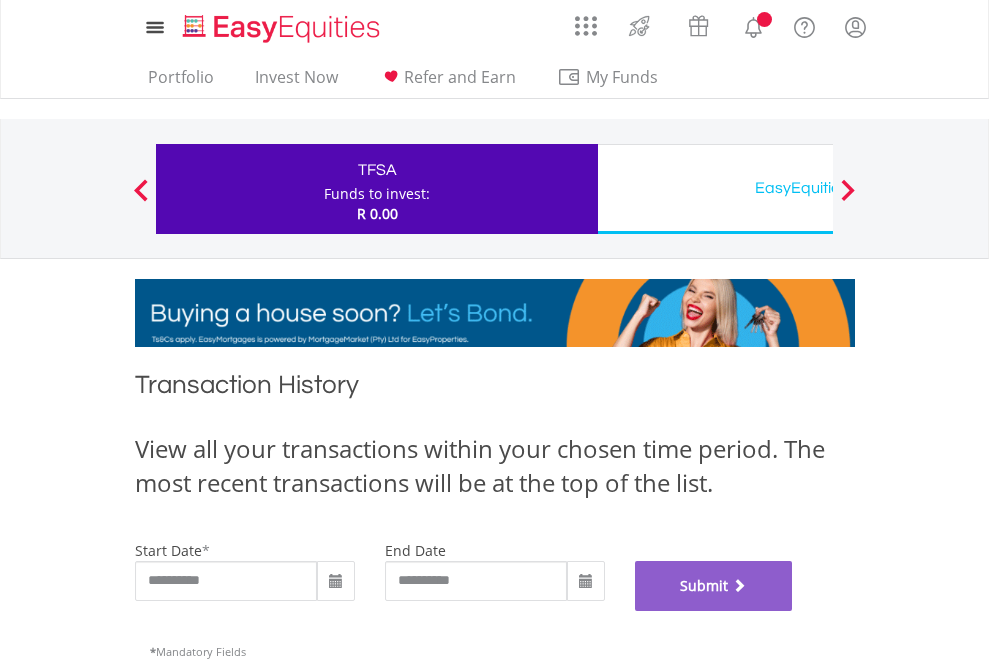 scroll, scrollTop: 811, scrollLeft: 0, axis: vertical 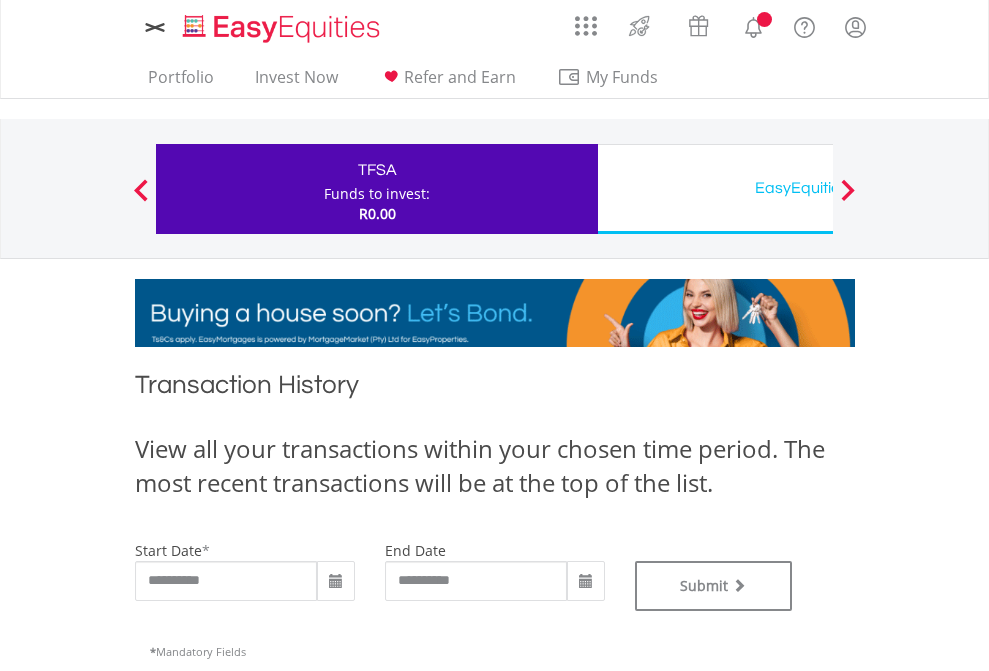 click on "EasyEquities USD" at bounding box center (818, 188) 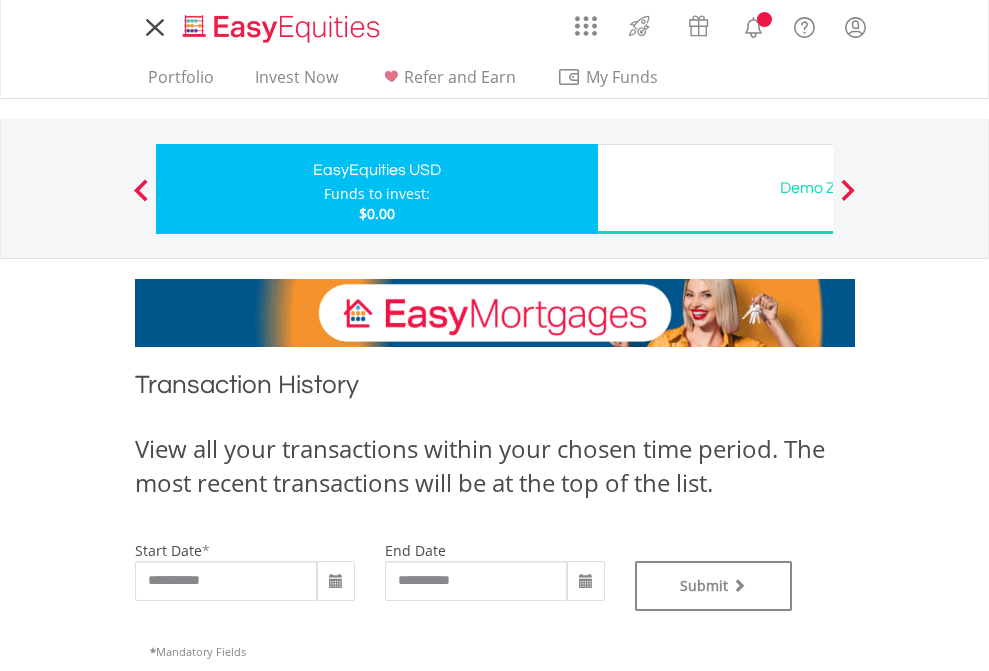 scroll, scrollTop: 0, scrollLeft: 0, axis: both 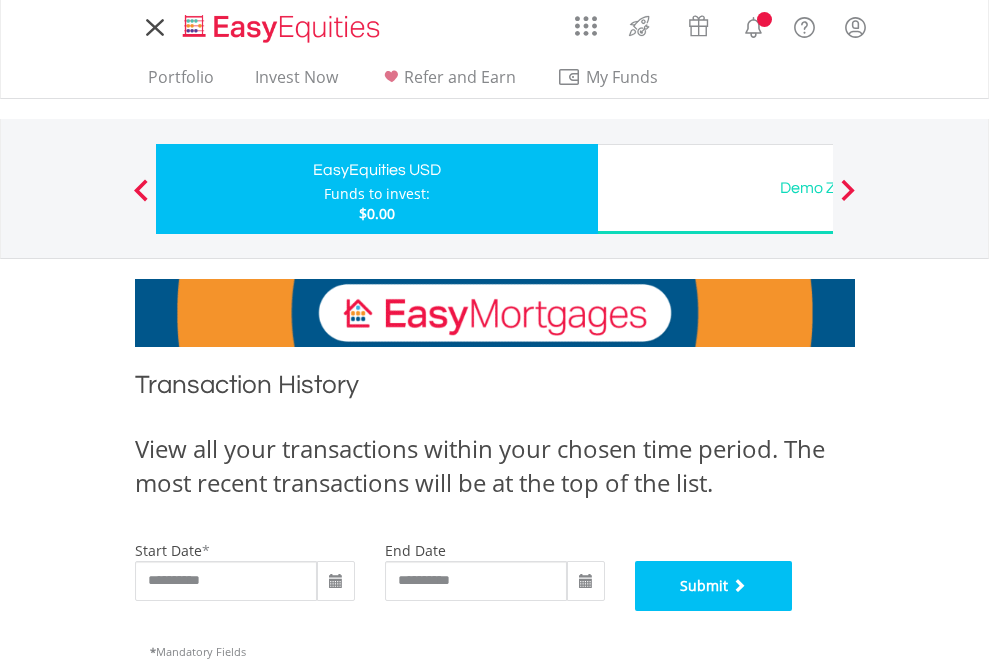 click on "Submit" at bounding box center [714, 586] 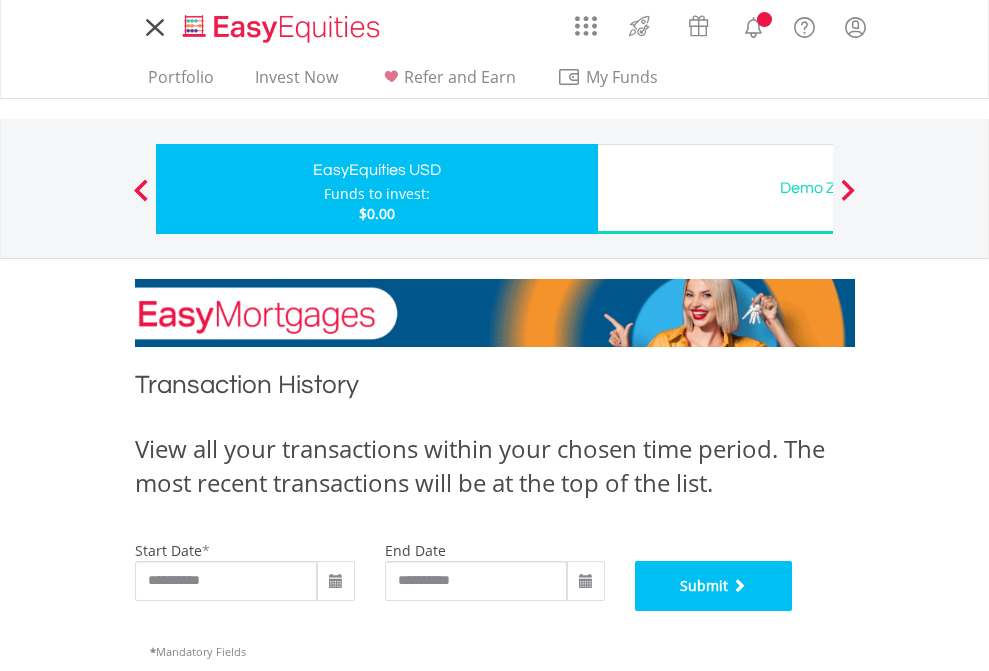 scroll, scrollTop: 811, scrollLeft: 0, axis: vertical 